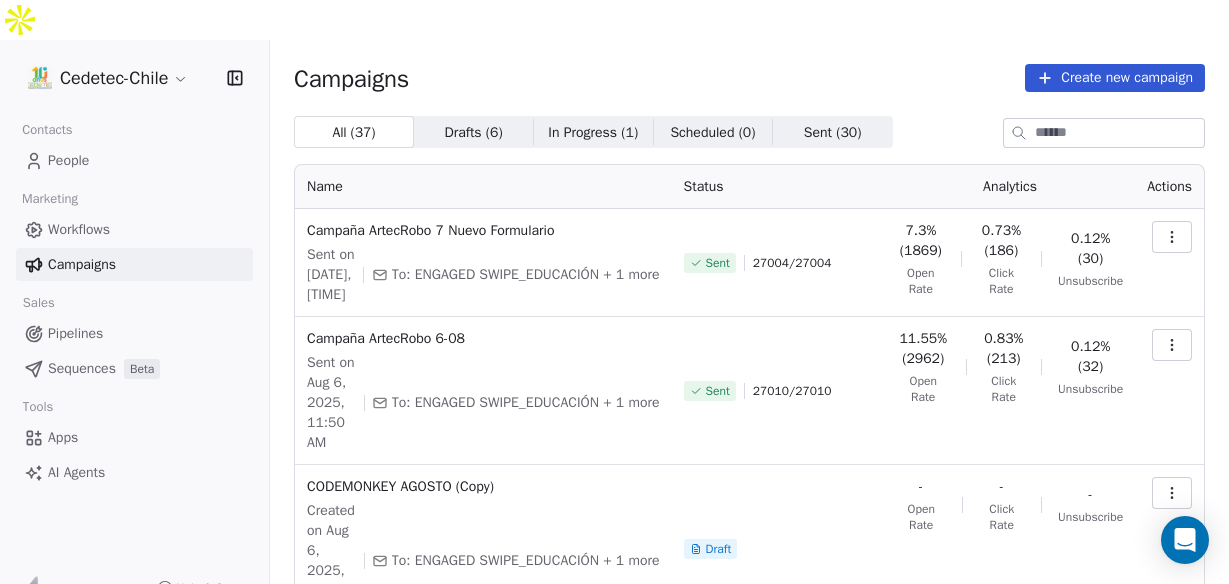 scroll, scrollTop: 0, scrollLeft: 0, axis: both 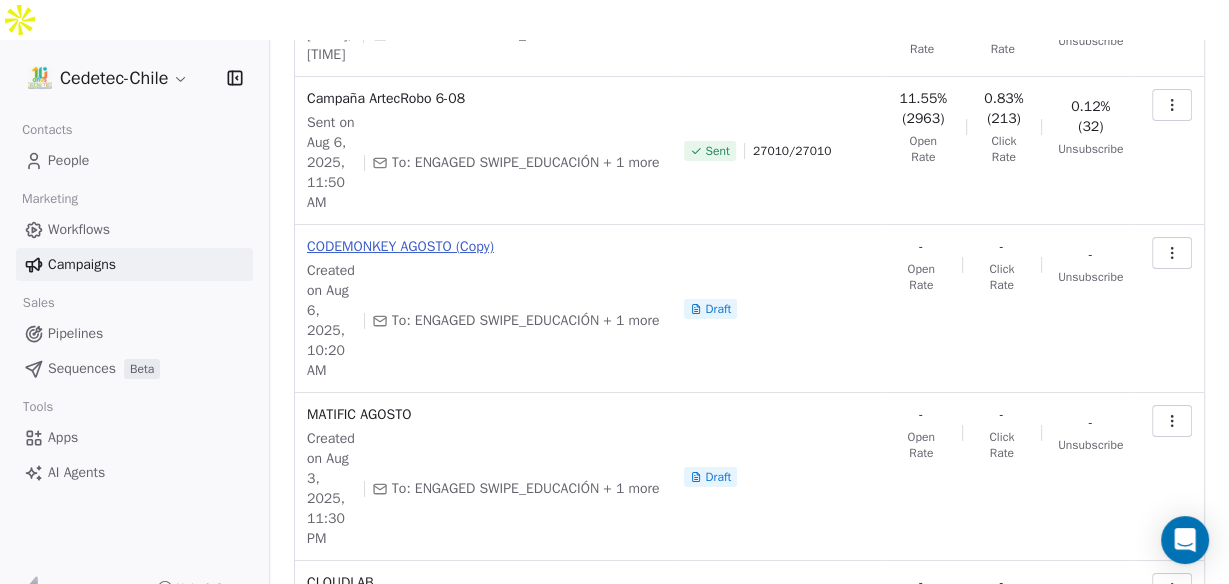 click on "CODEMONKEY AGOSTO (Copy)" at bounding box center (483, 247) 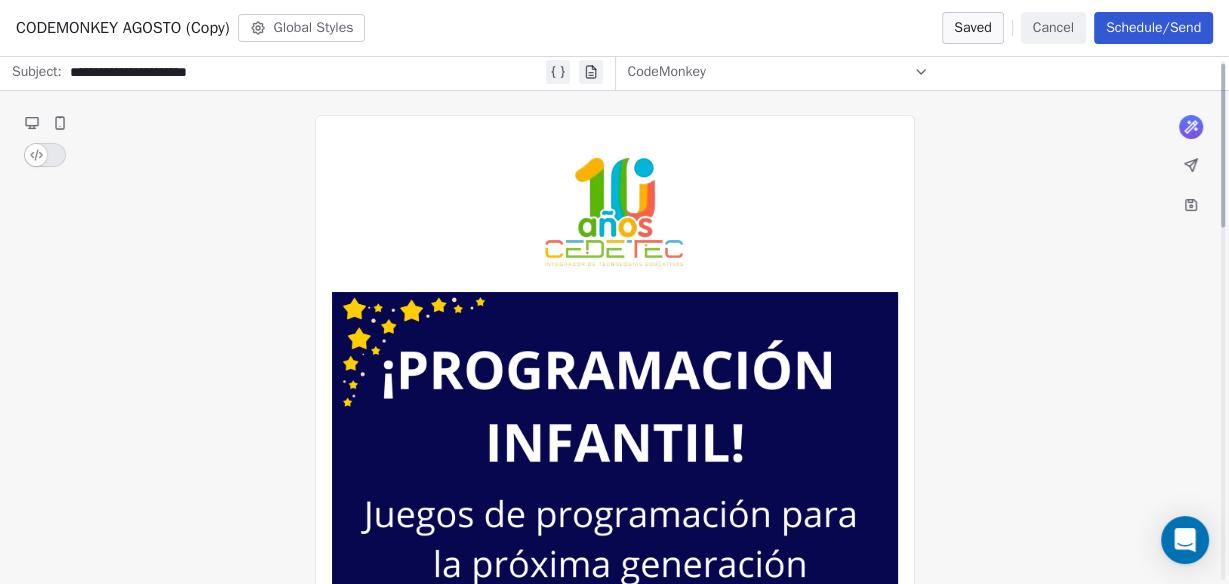 scroll, scrollTop: 0, scrollLeft: 0, axis: both 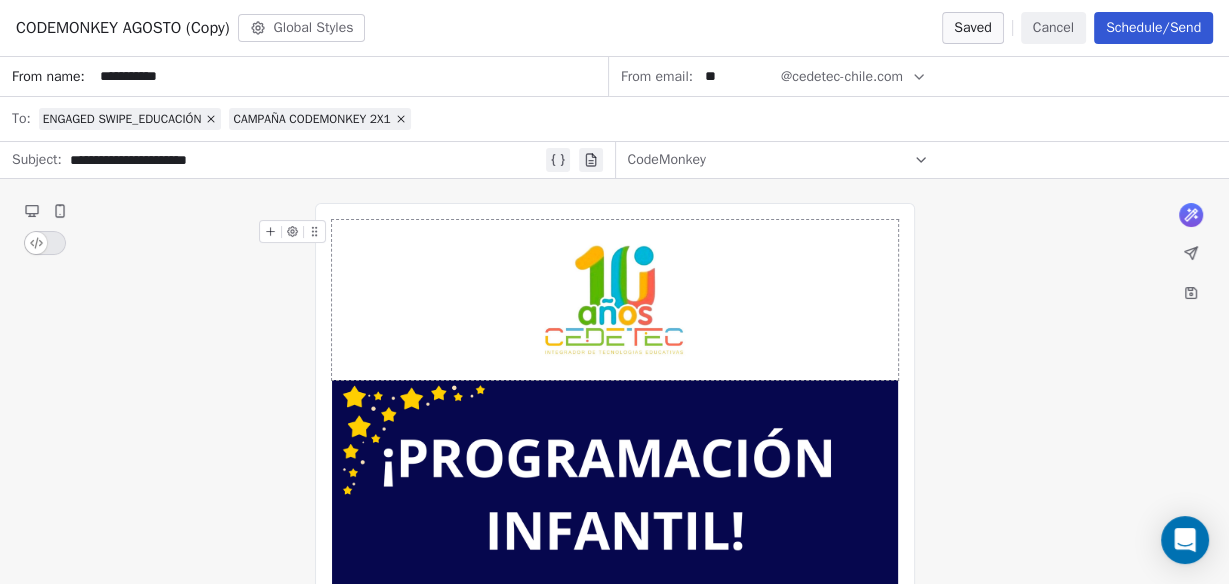 click on "Schedule/Send" at bounding box center (1153, 28) 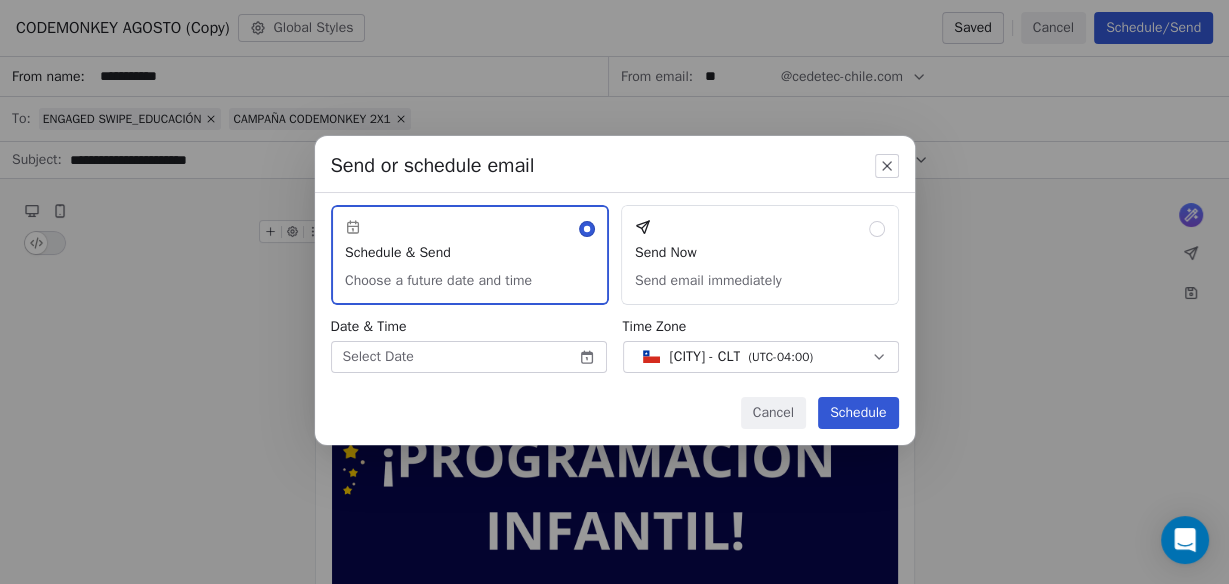 click on "Send Now Send email immediately" at bounding box center [760, 255] 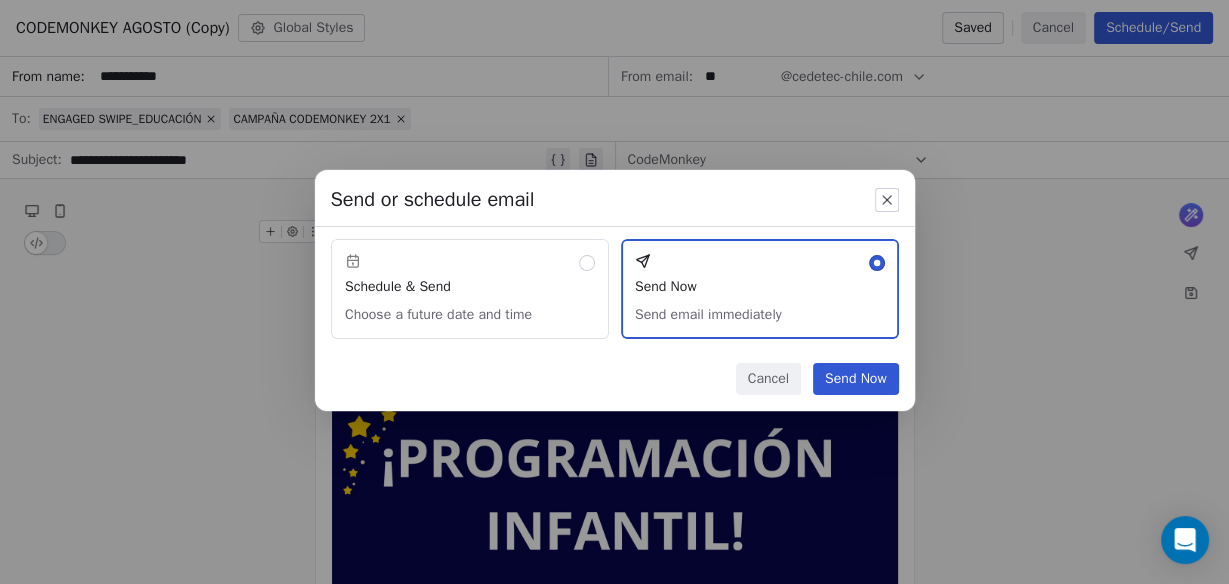 click on "Send Now" at bounding box center (856, 379) 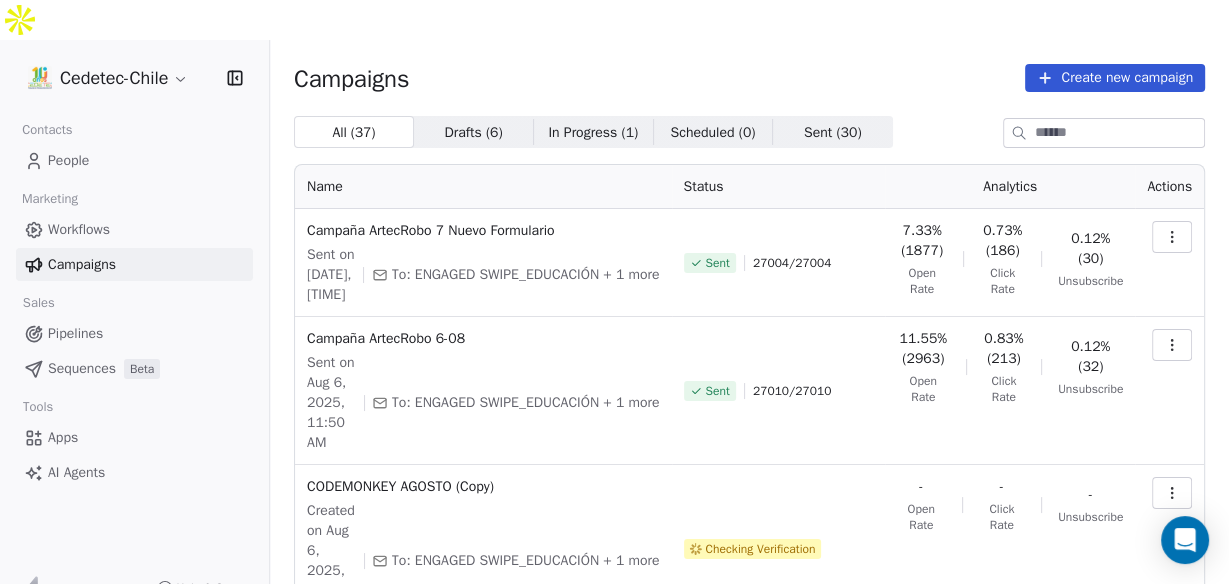 scroll, scrollTop: 160, scrollLeft: 0, axis: vertical 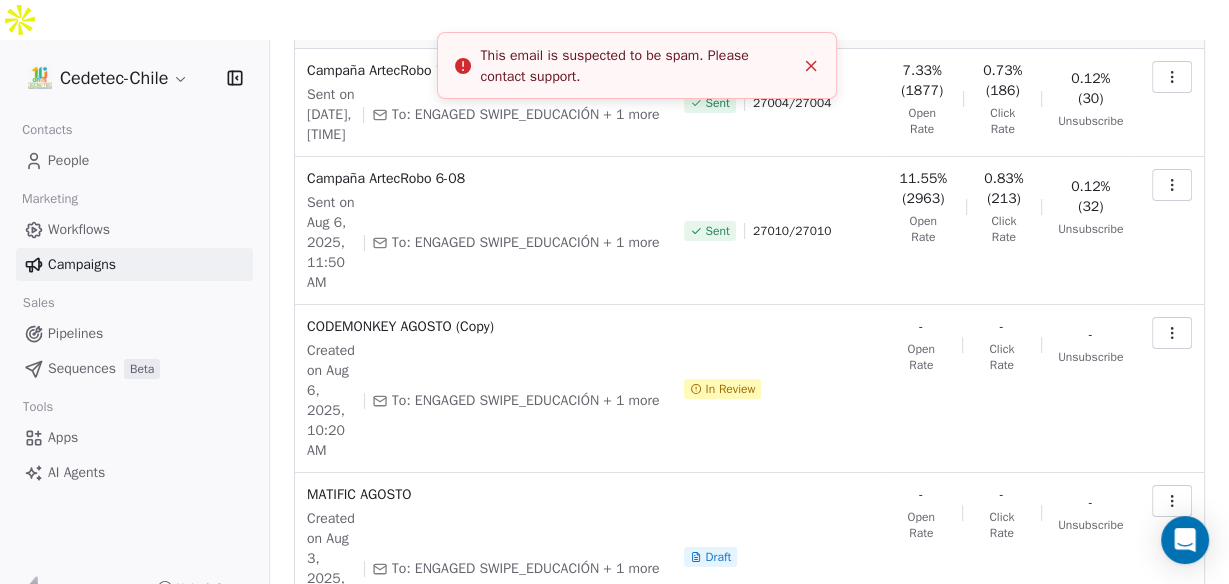 click 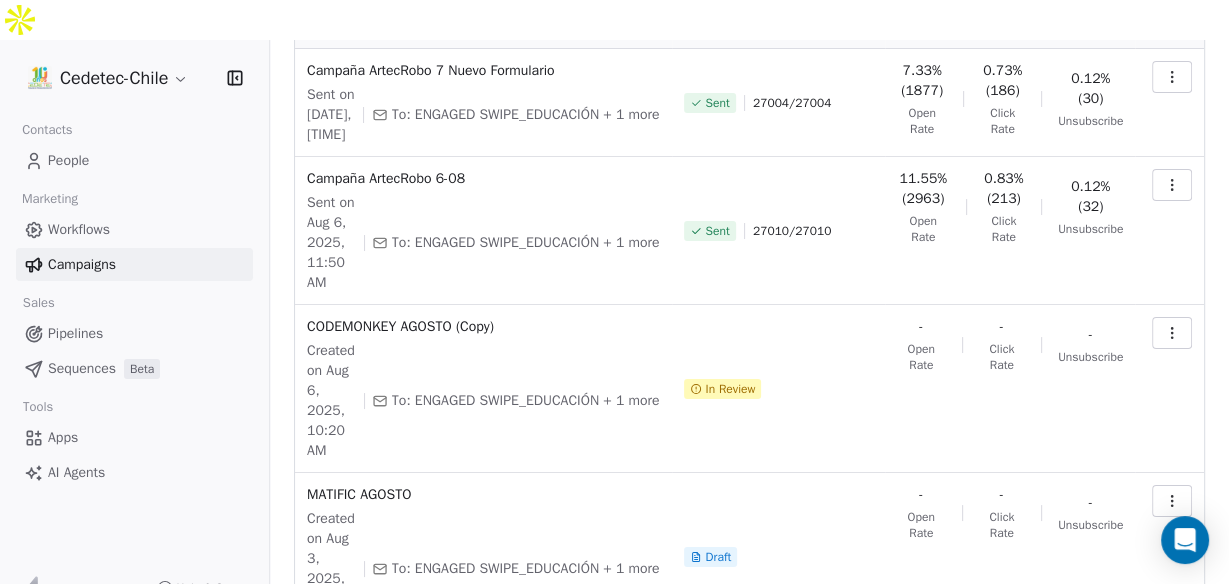 click 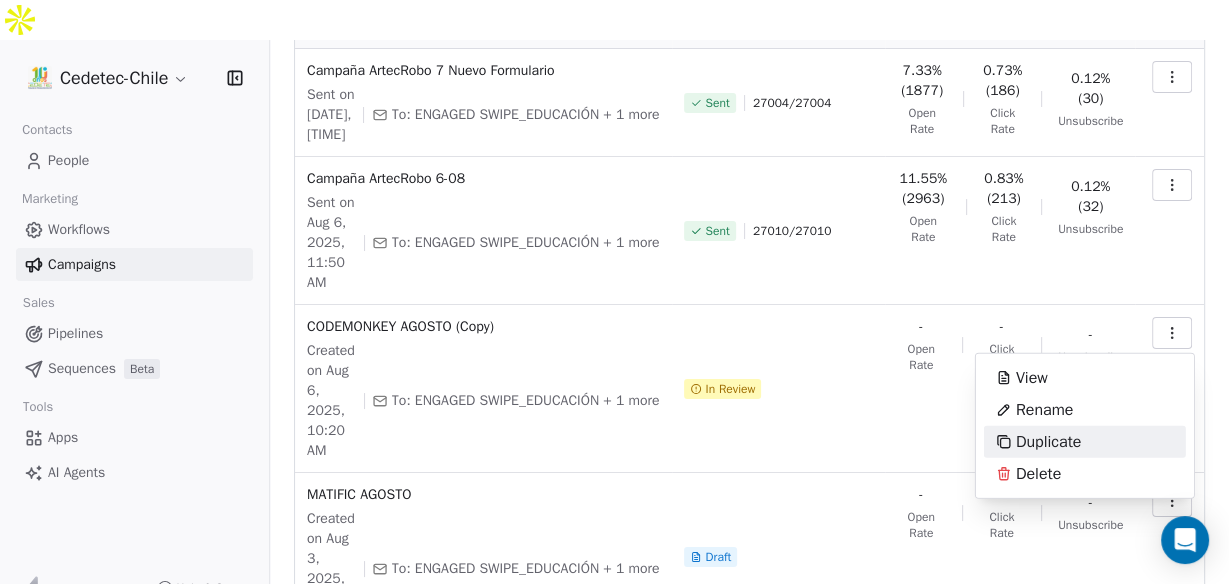 click on "Duplicate" at bounding box center (1048, 442) 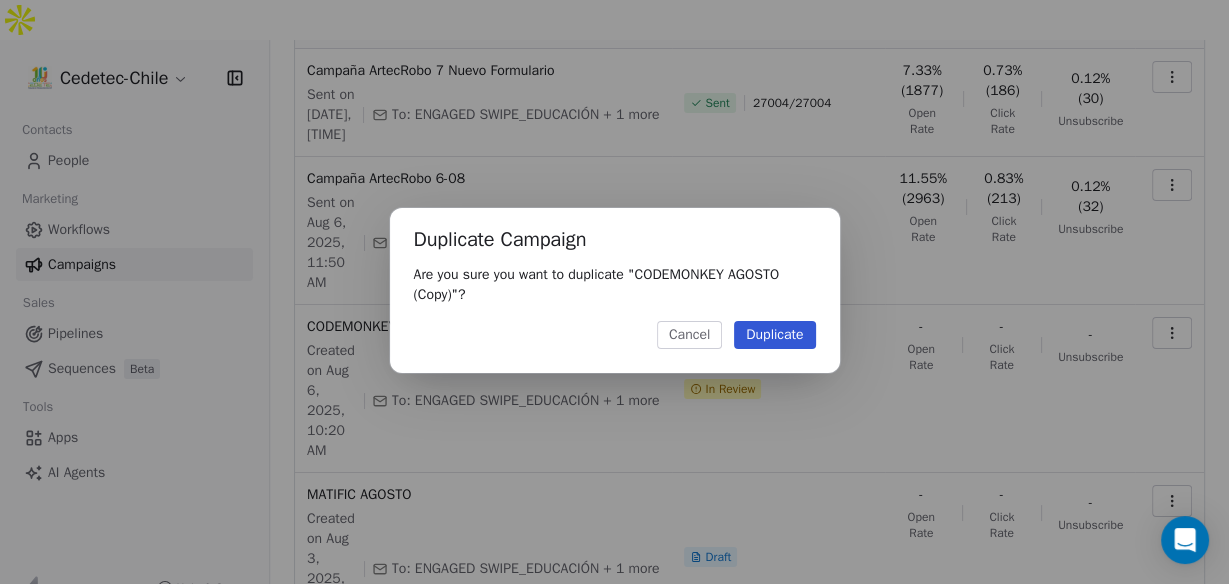 click on "Duplicate" at bounding box center [774, 335] 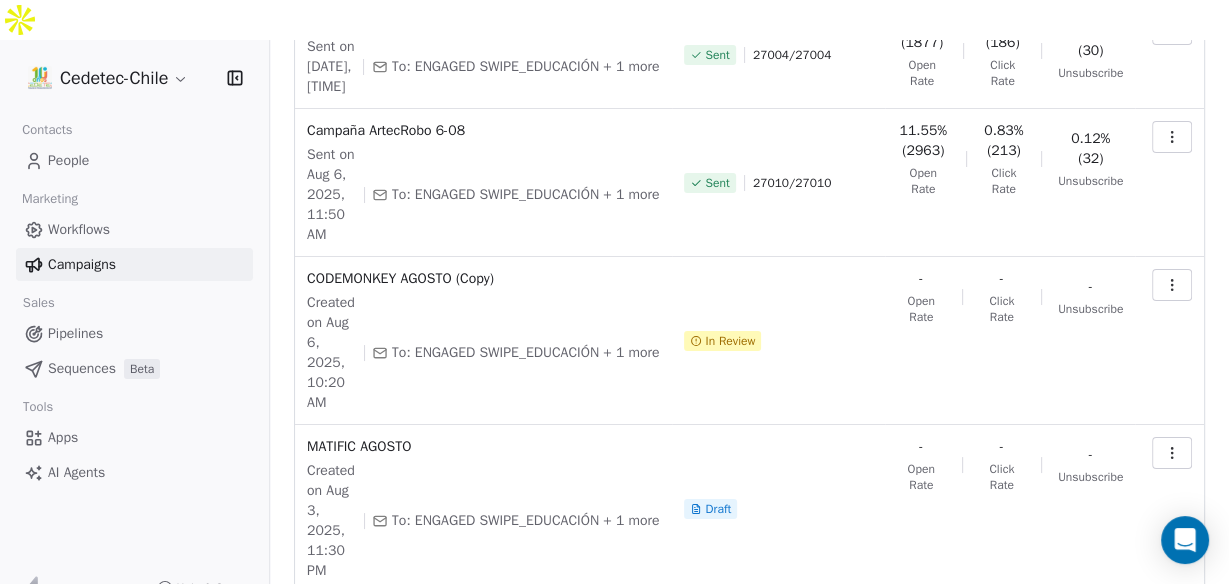 scroll, scrollTop: 400, scrollLeft: 0, axis: vertical 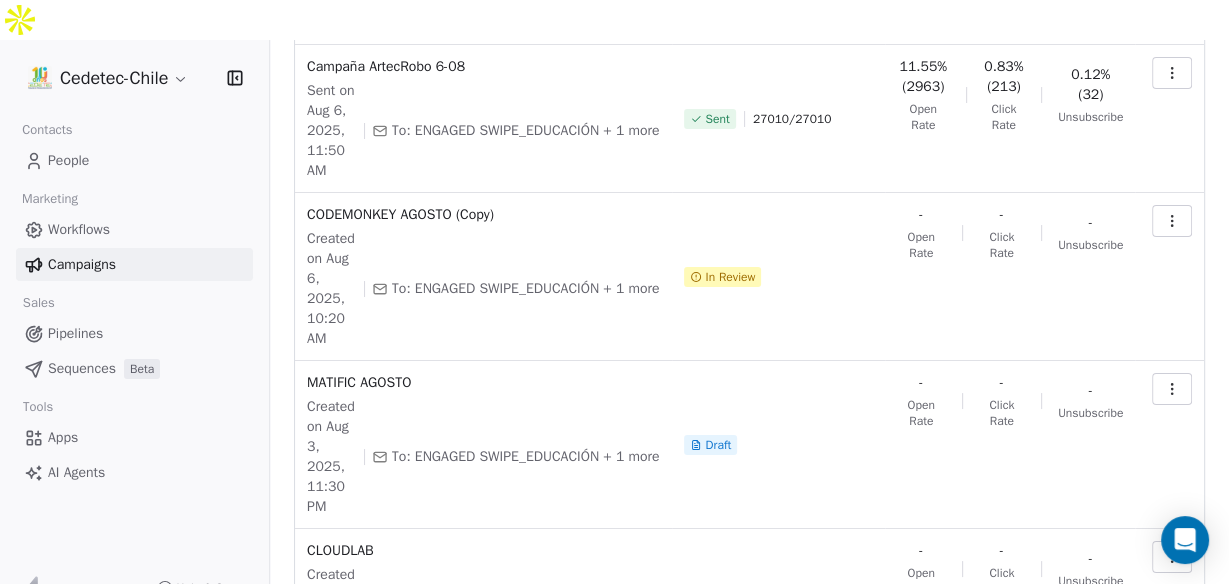 click at bounding box center [1172, 221] 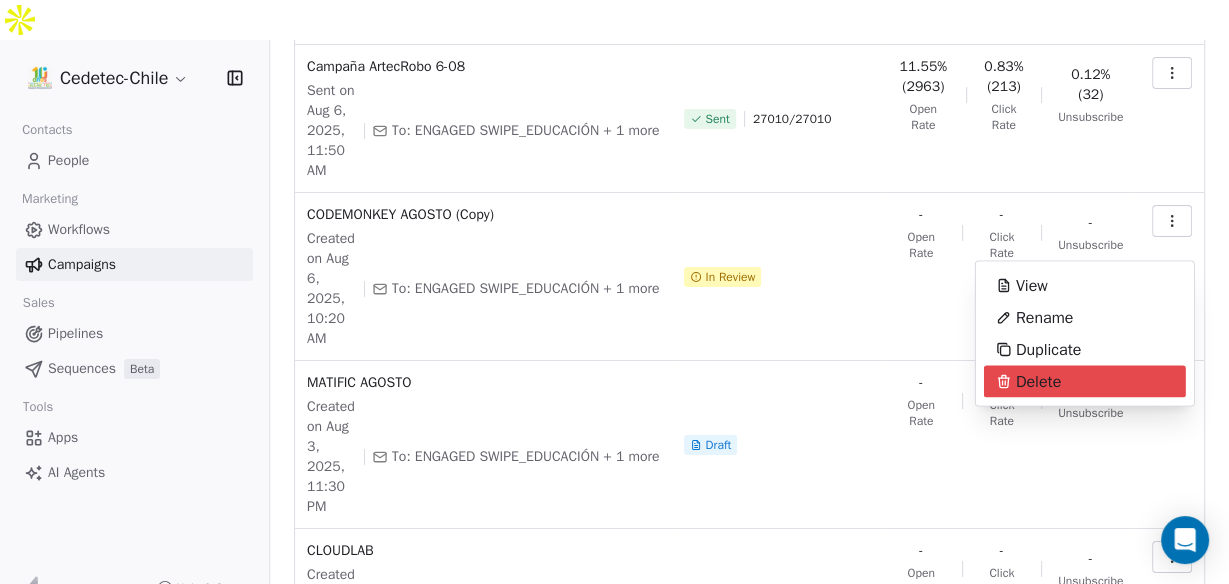 click on "Delete" at bounding box center [1028, 381] 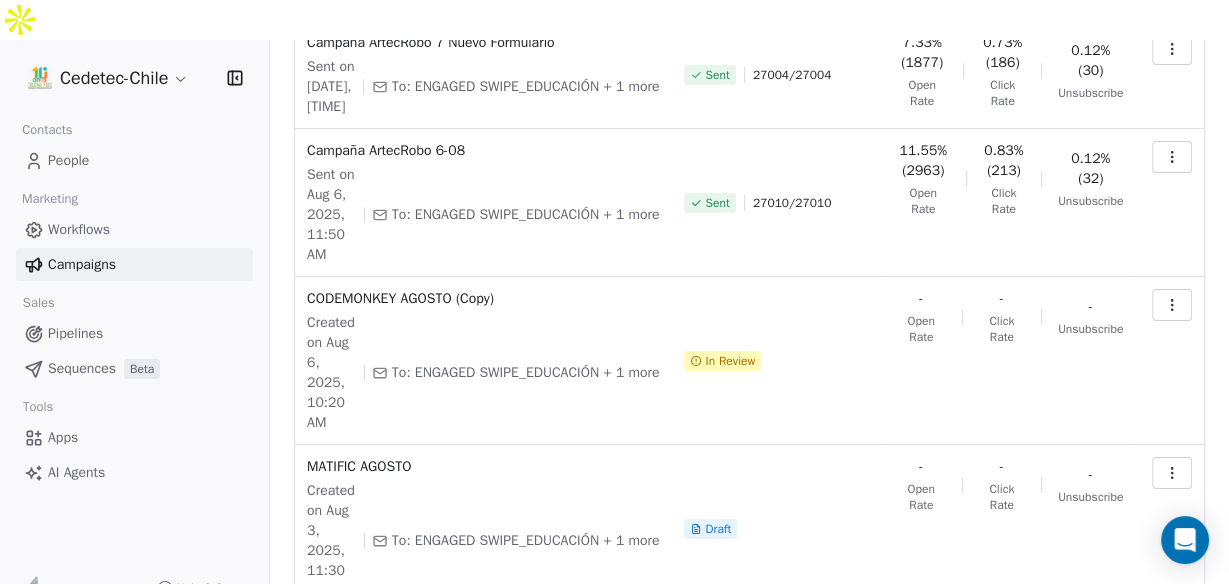 scroll, scrollTop: 320, scrollLeft: 0, axis: vertical 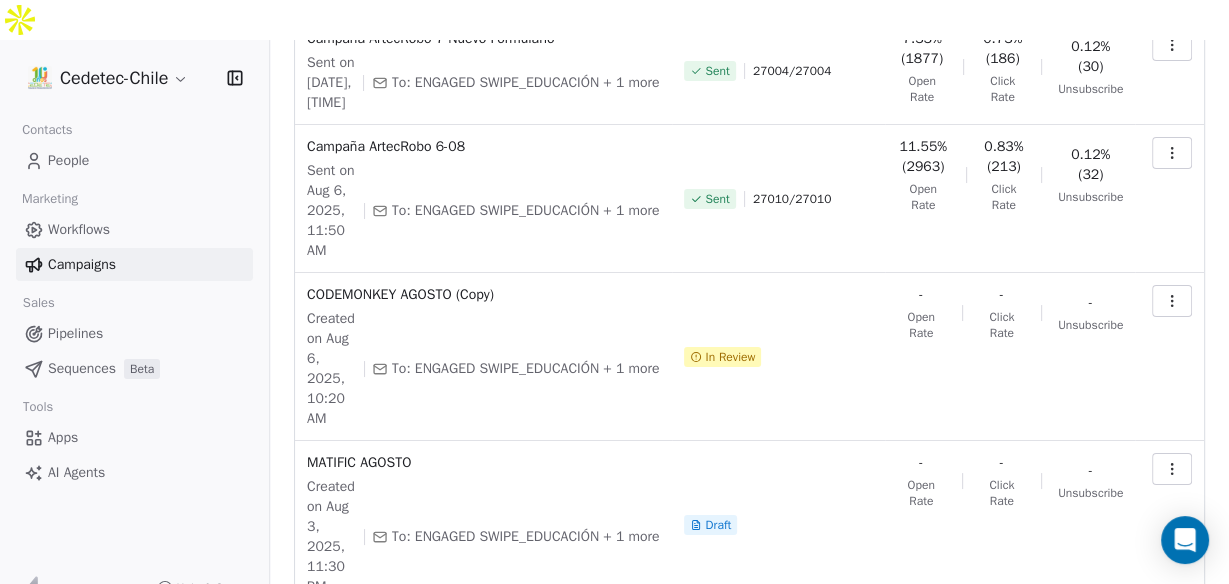 click at bounding box center (1172, 301) 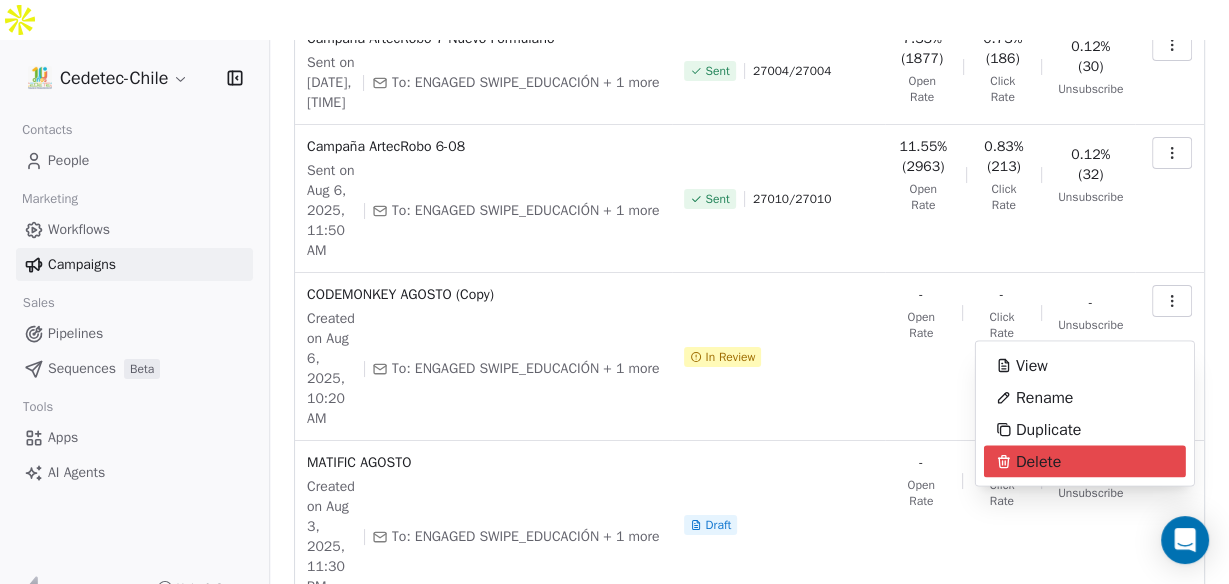 click on "Delete" at bounding box center [1038, 461] 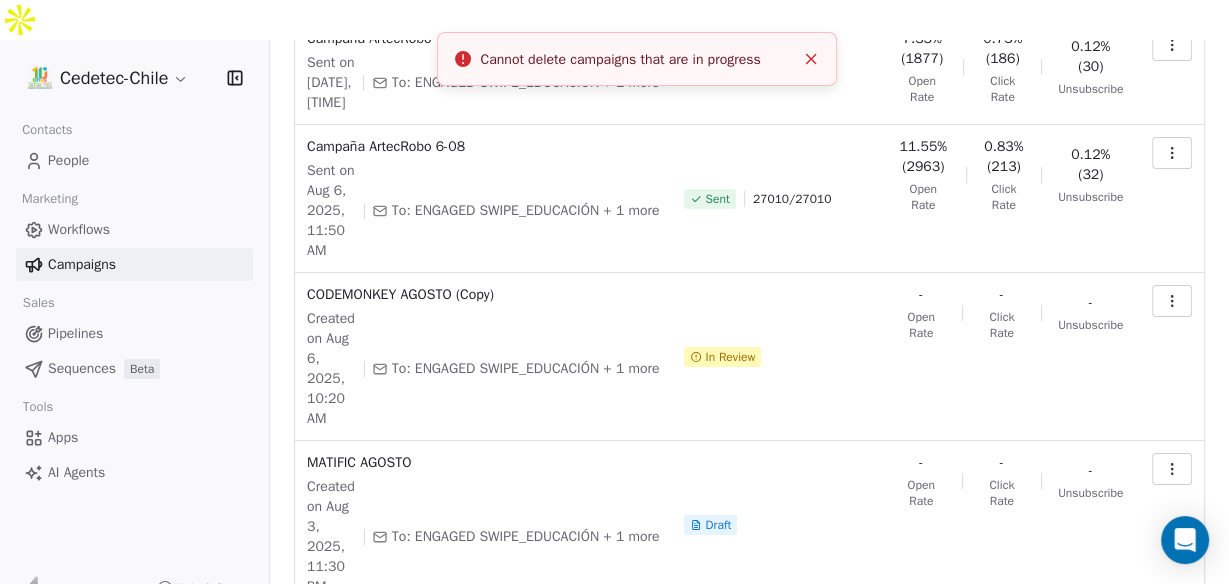 click on "In Review" at bounding box center [778, 357] 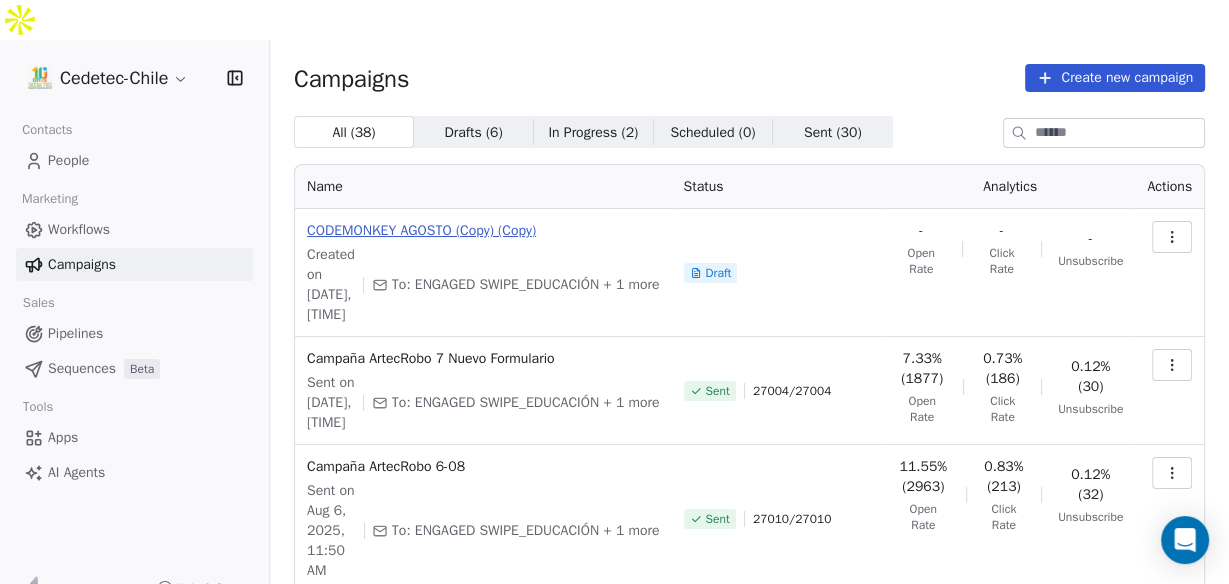 click on "CODEMONKEY AGOSTO (Copy) (Copy)" at bounding box center (483, 231) 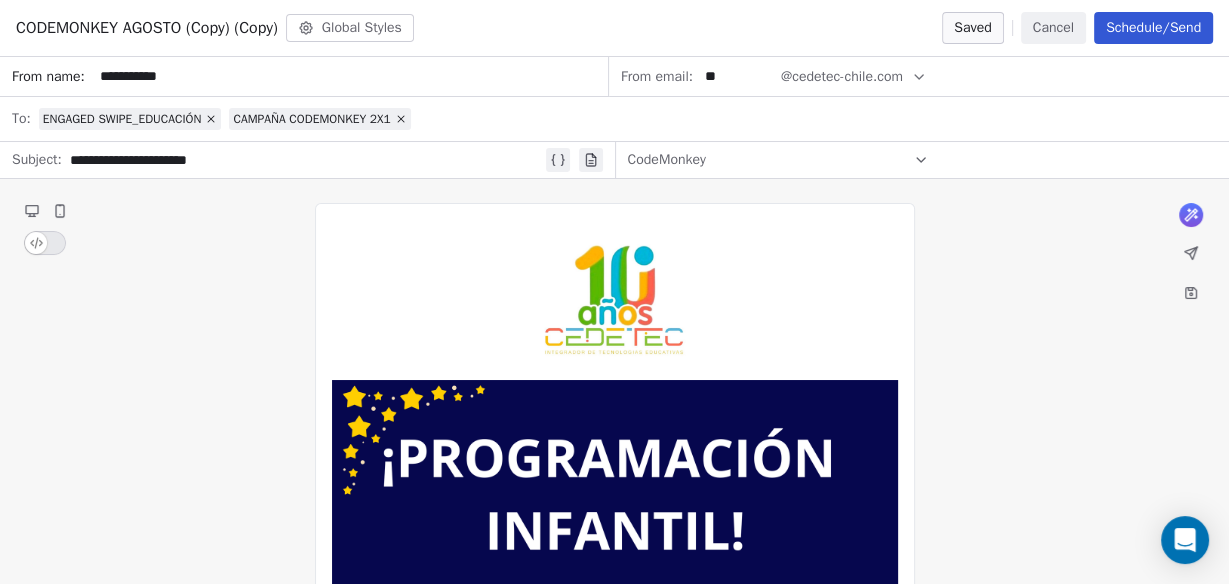 click on "**********" at bounding box center (306, 160) 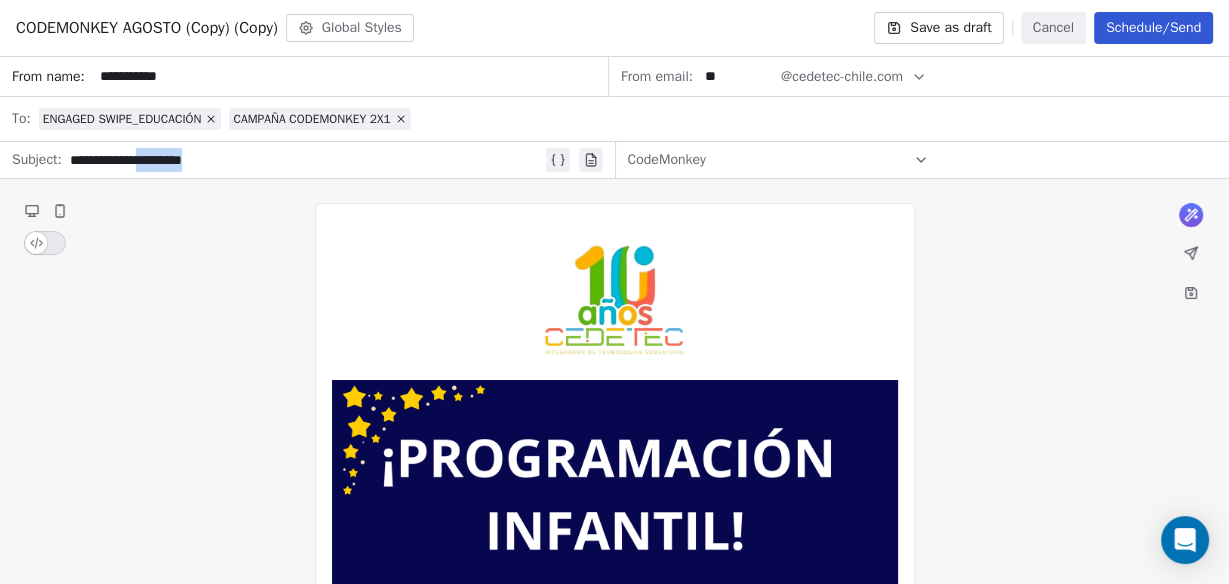 drag, startPoint x: 228, startPoint y: 160, endPoint x: 163, endPoint y: 161, distance: 65.00769 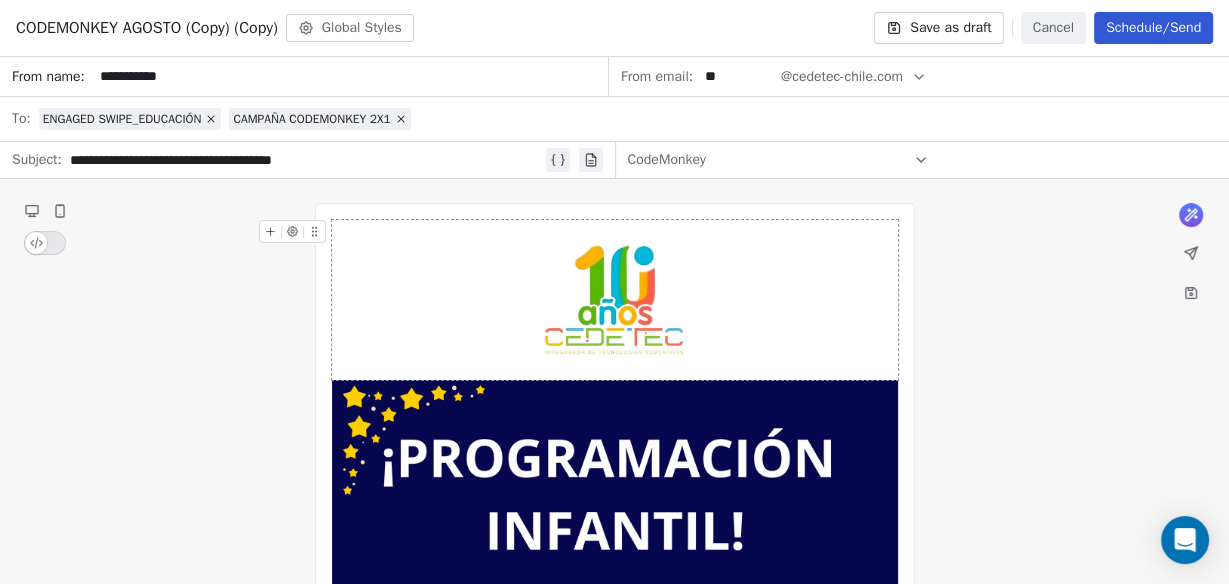 click on "**********" at bounding box center (614, 952) 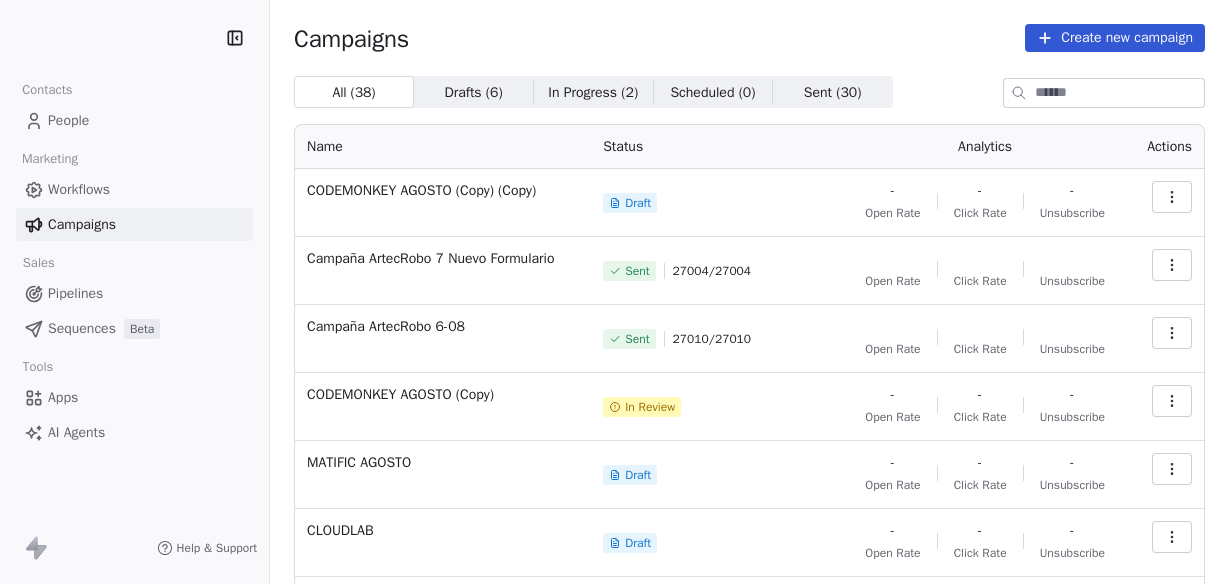 scroll, scrollTop: 0, scrollLeft: 0, axis: both 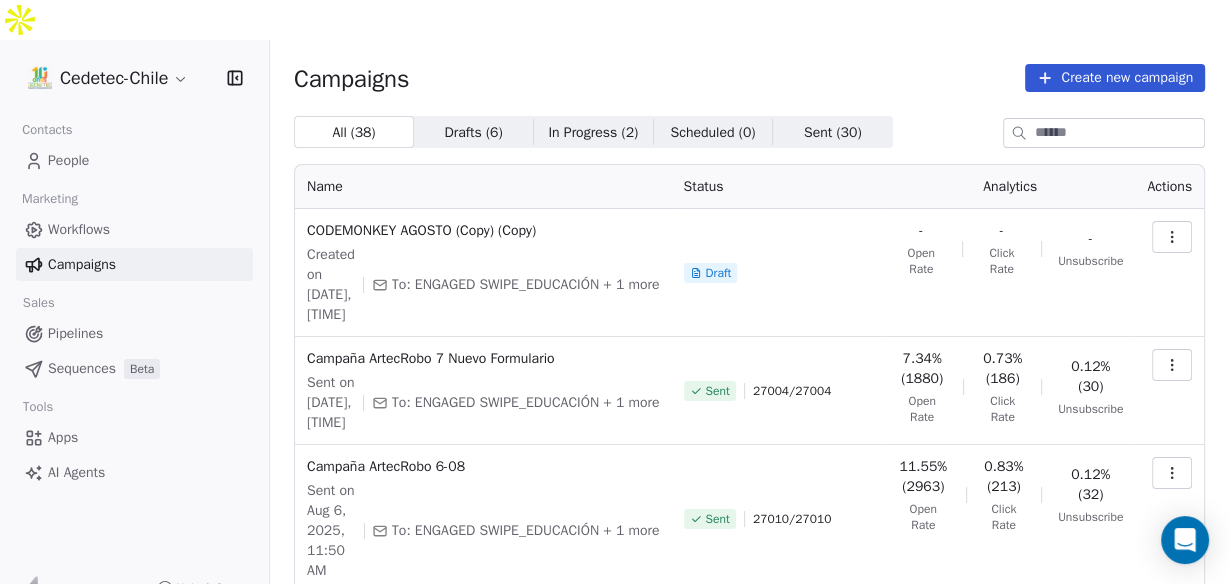 click 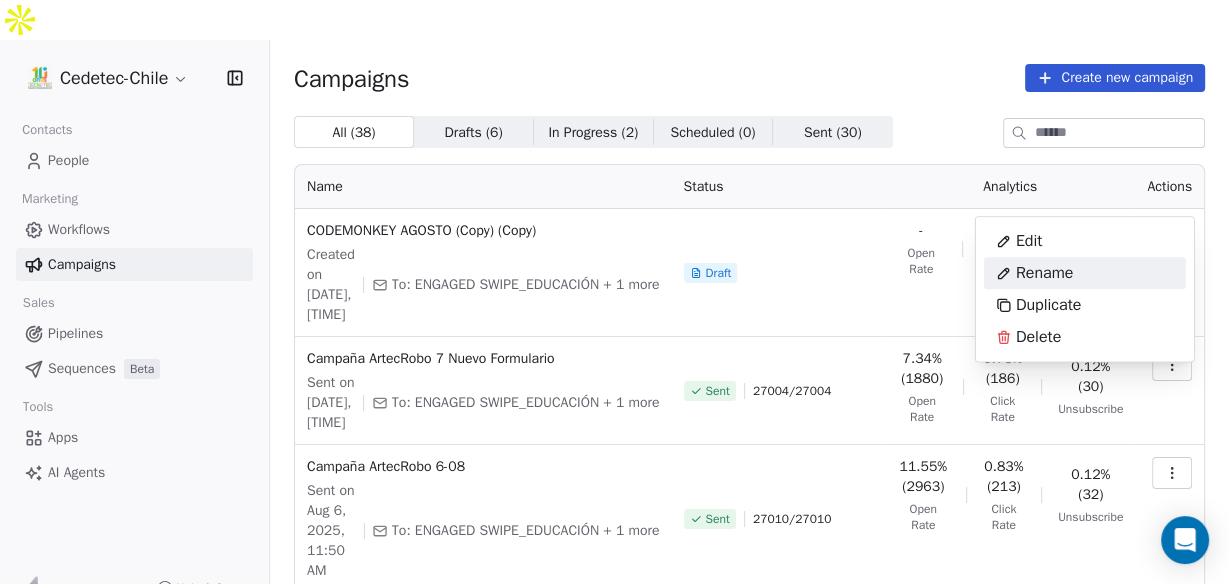 click on "Rename" at bounding box center [1045, 273] 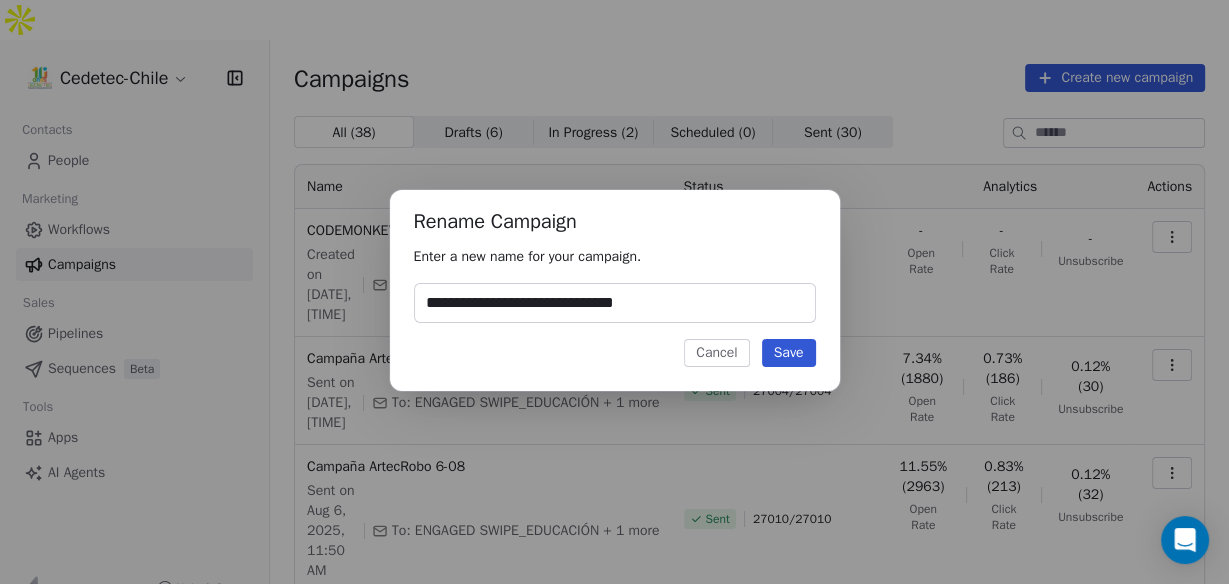 click on "**********" at bounding box center (615, 303) 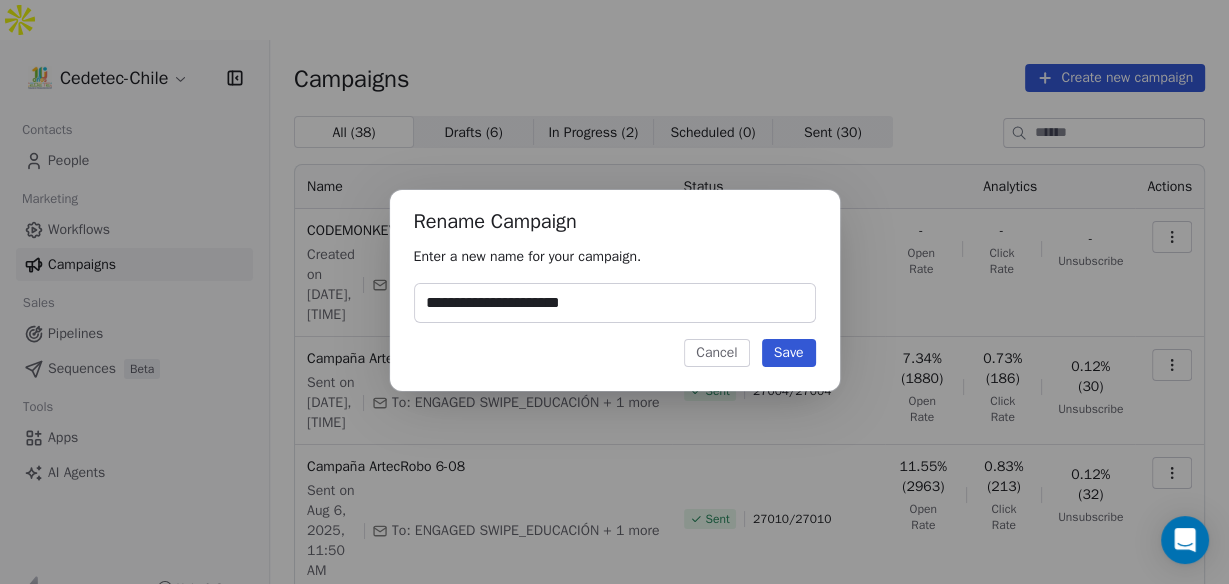 type on "**********" 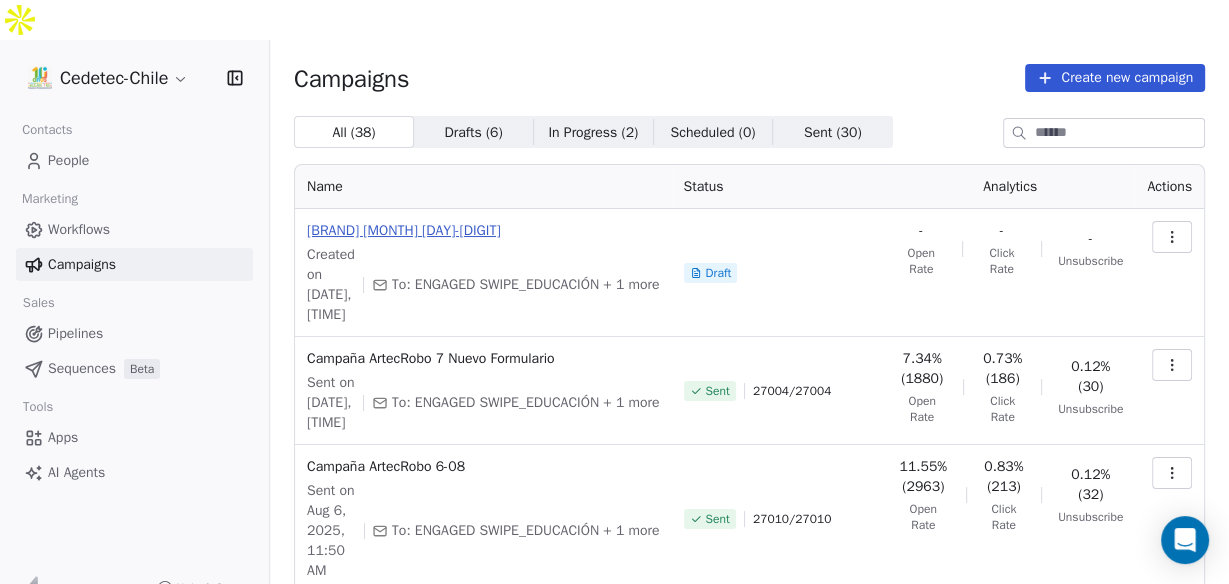 click on "[BRAND] [MONTH] [DAY]-[DIGIT]" at bounding box center (483, 231) 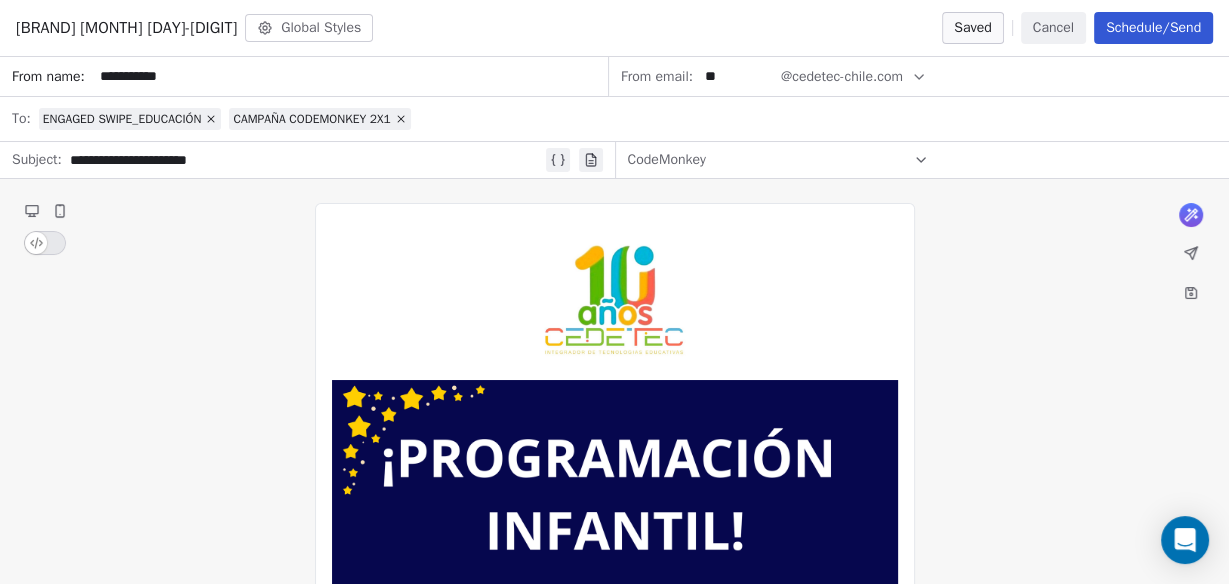click on "Schedule/Send" at bounding box center [1153, 28] 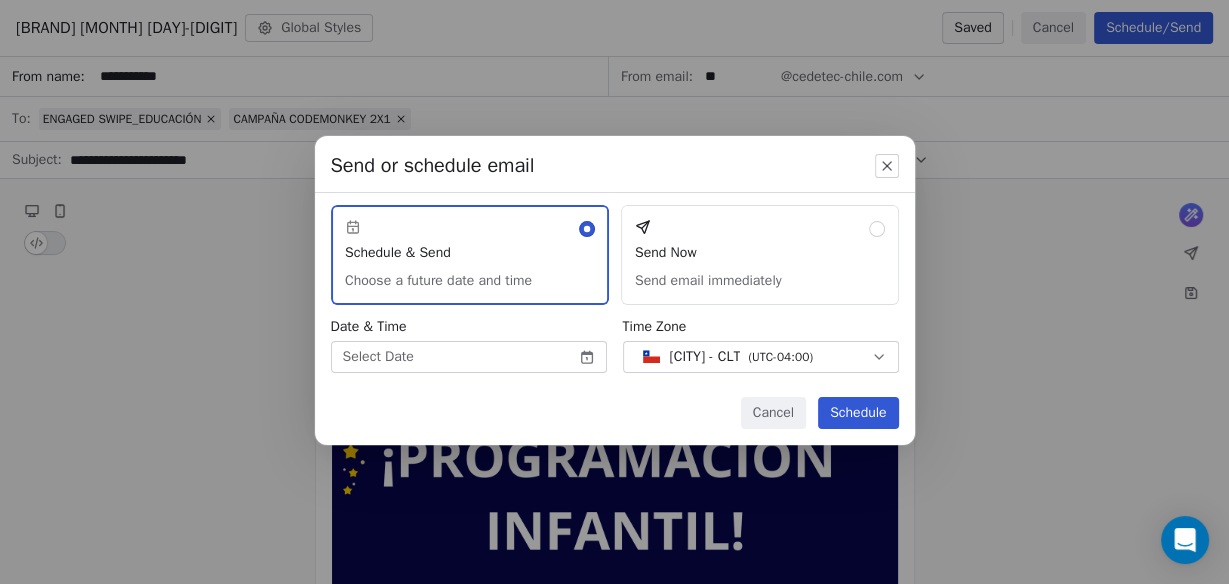 click on "Send Now Send email immediately" at bounding box center [760, 255] 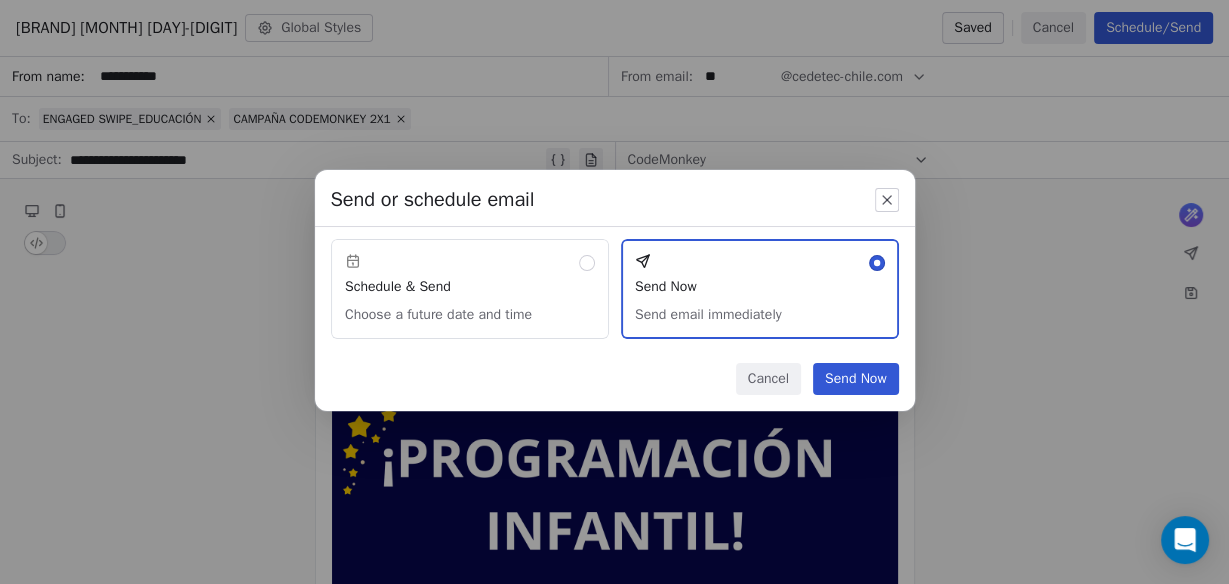 click on "Send Now" at bounding box center [856, 379] 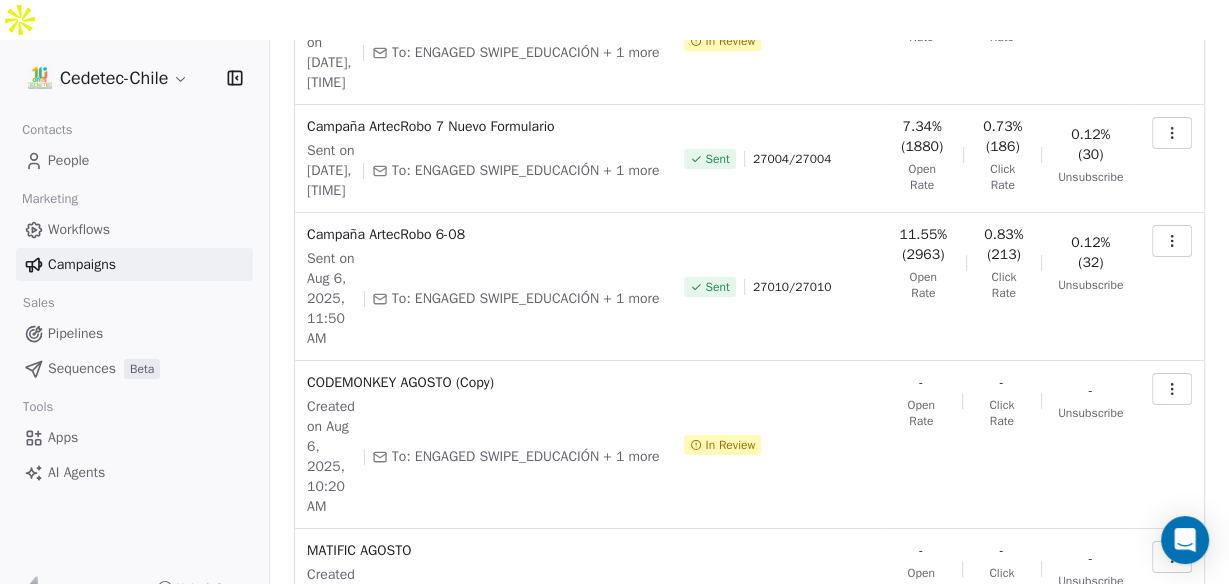 scroll, scrollTop: 240, scrollLeft: 0, axis: vertical 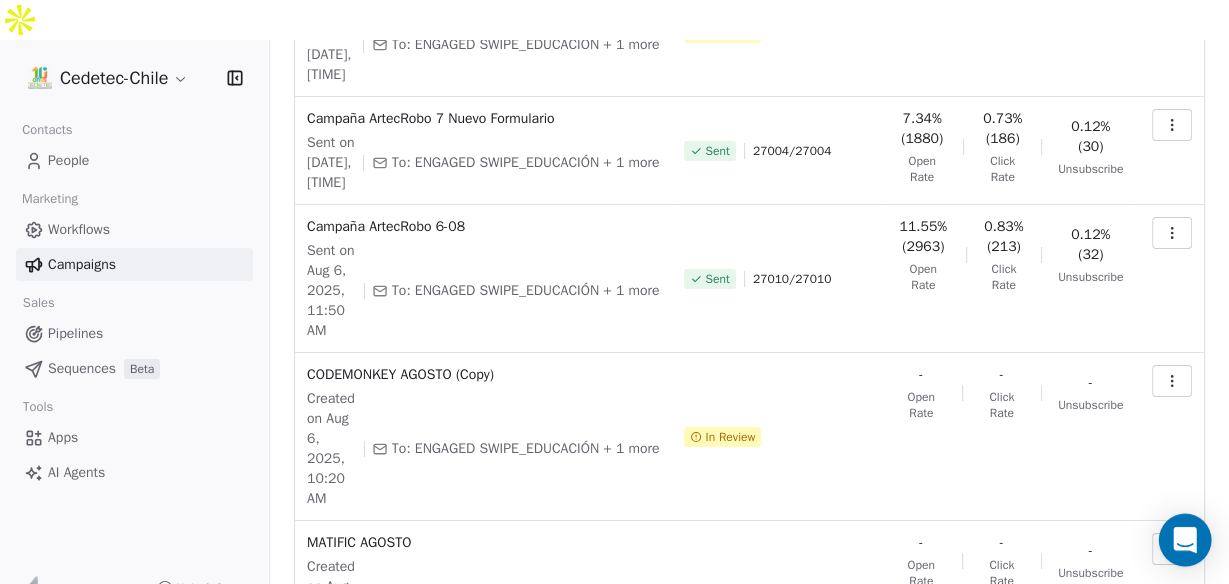 click 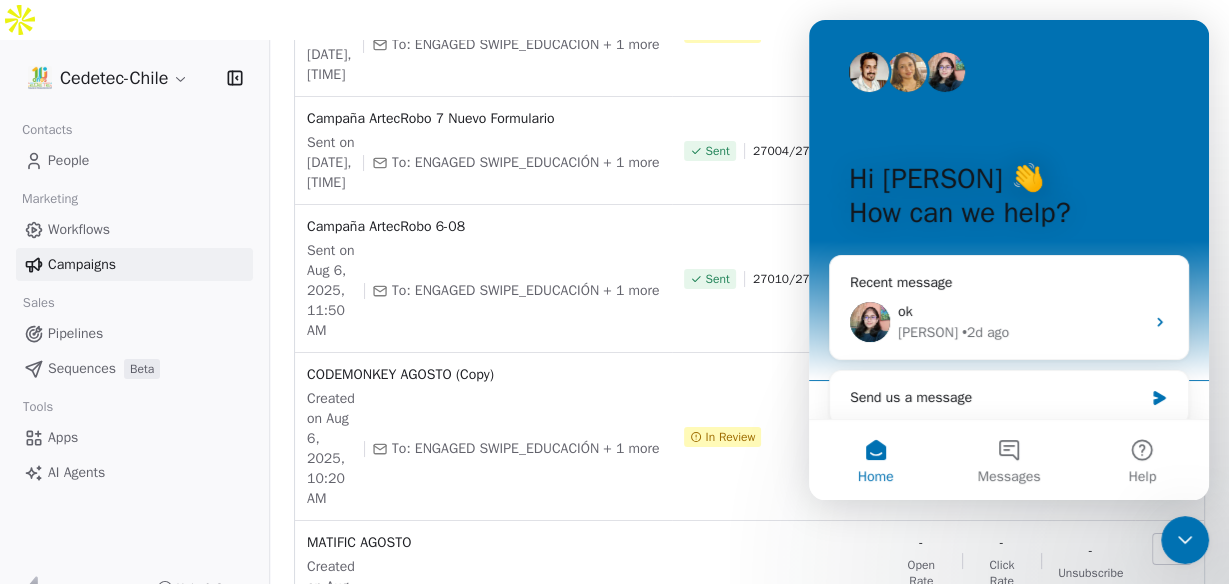 scroll, scrollTop: 0, scrollLeft: 0, axis: both 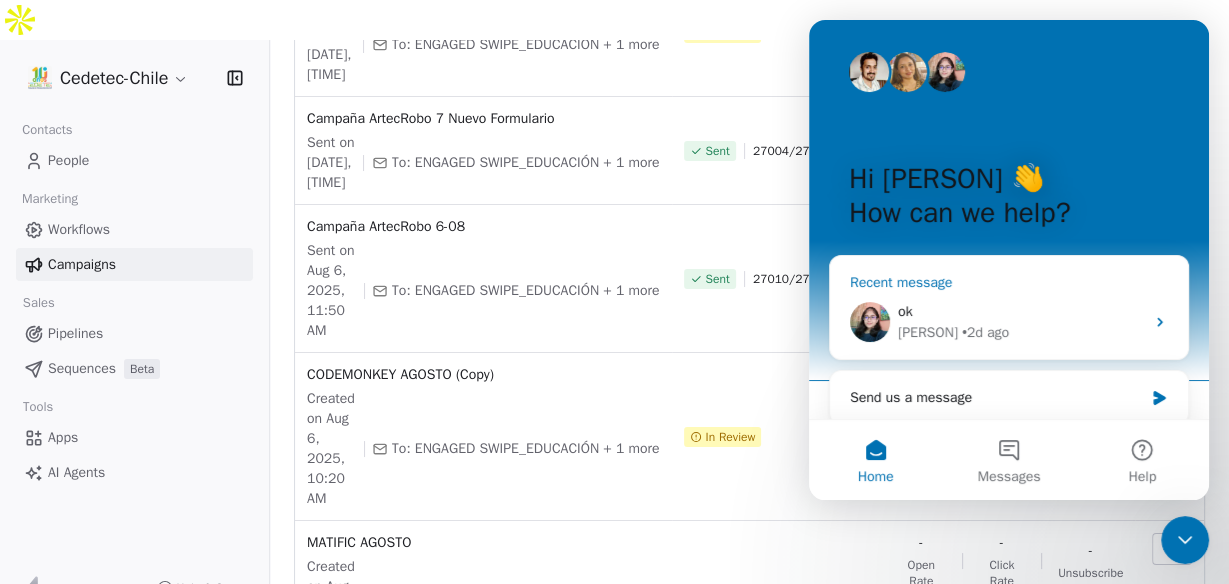click on "ok" at bounding box center [1021, 311] 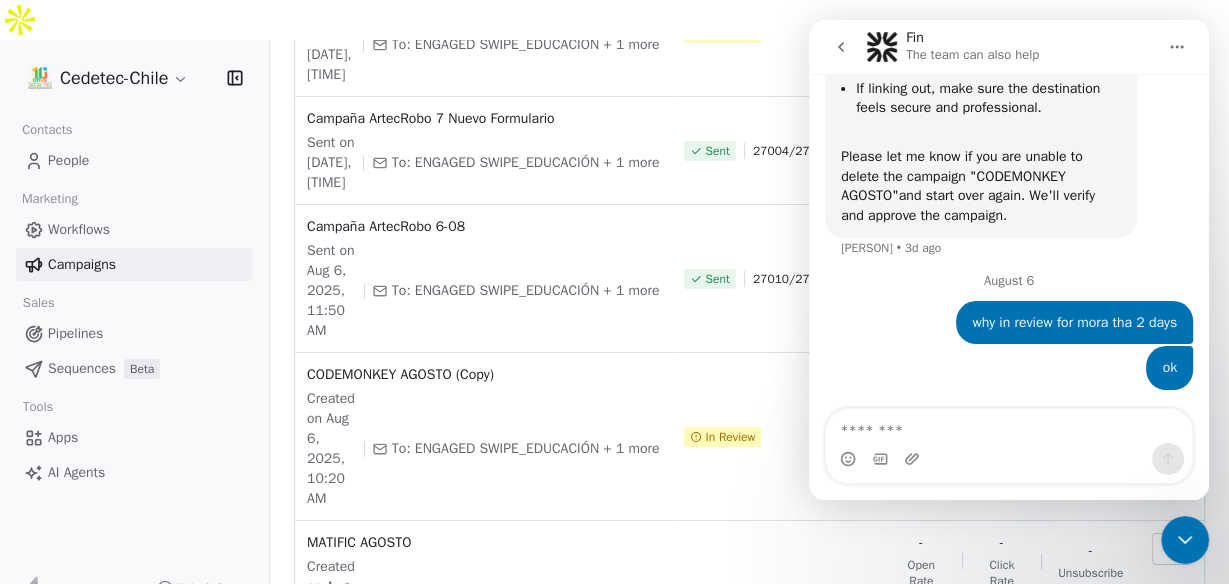 scroll, scrollTop: 1303, scrollLeft: 0, axis: vertical 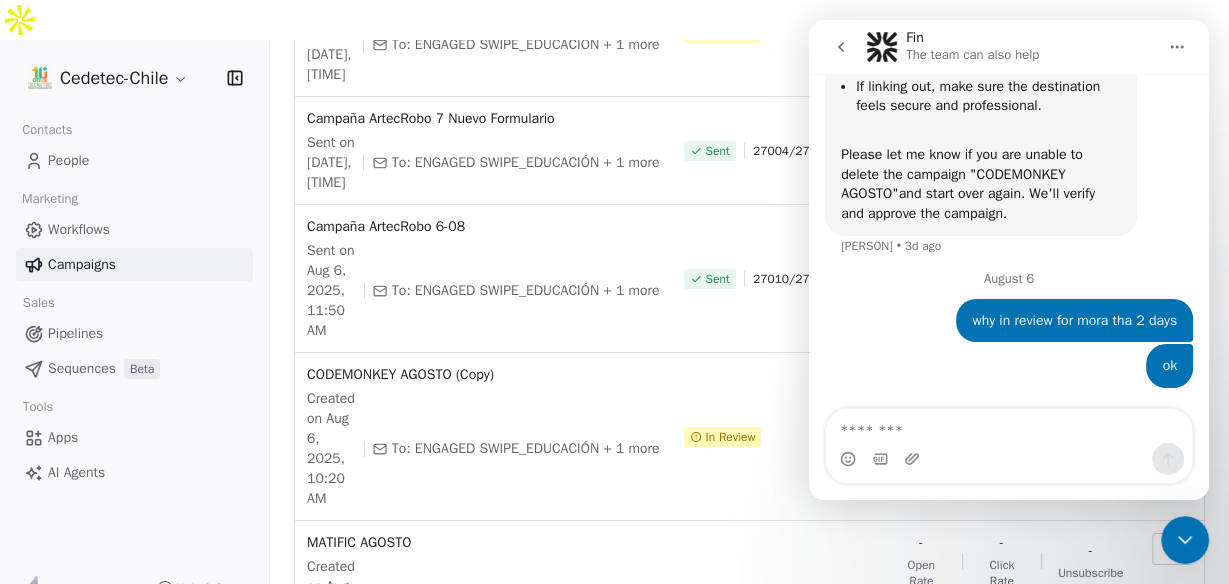 click at bounding box center (1009, 426) 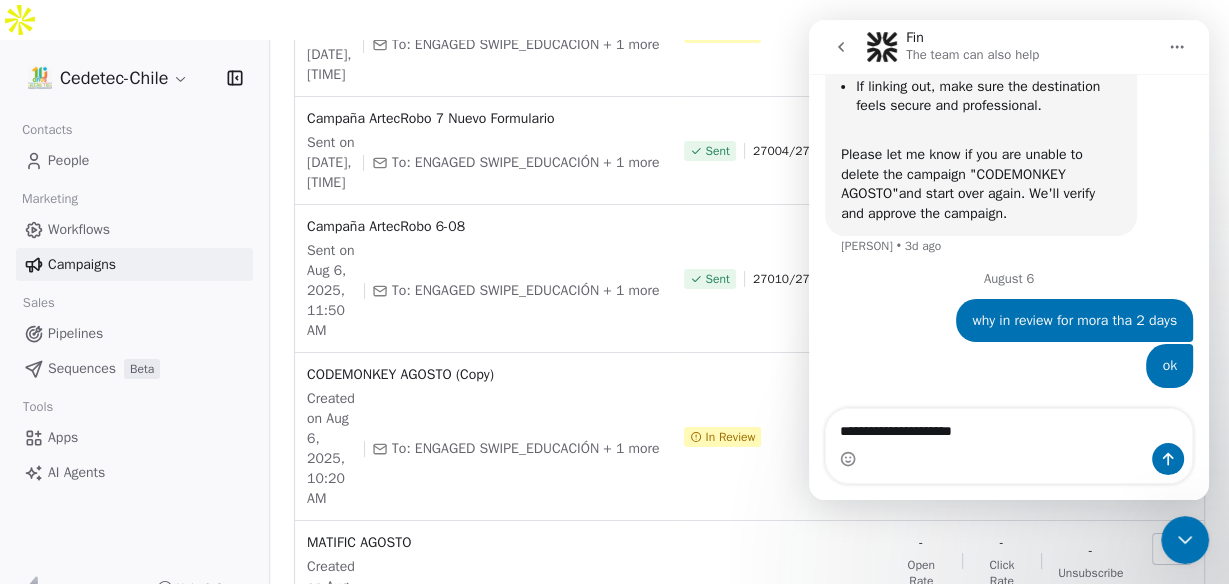 click on "Draft" at bounding box center [778, 605] 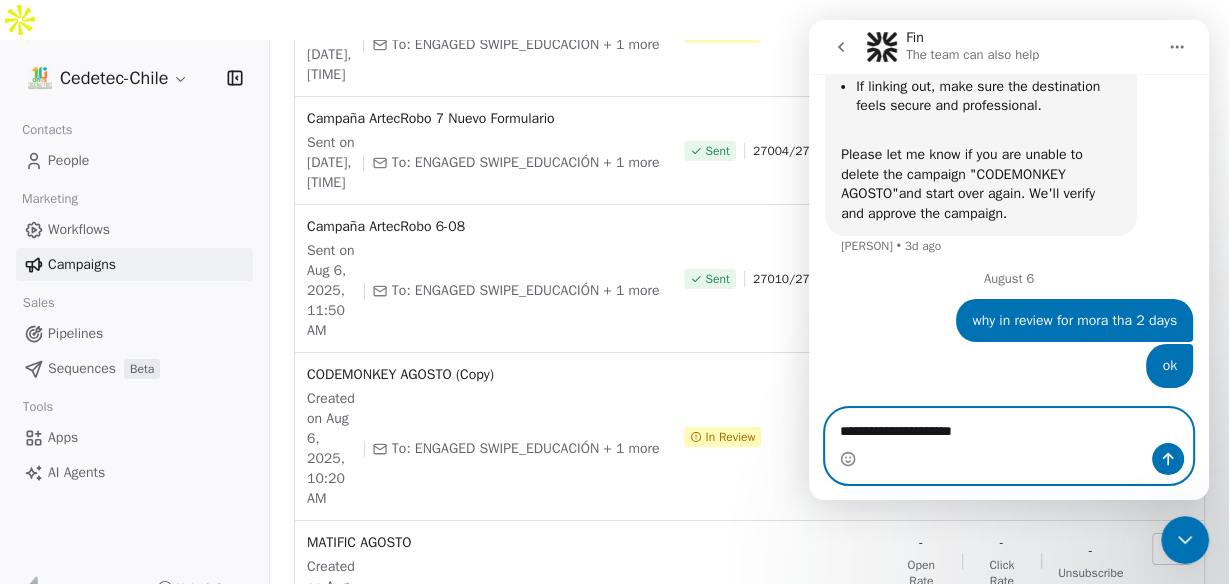 click on "**********" at bounding box center (1009, 426) 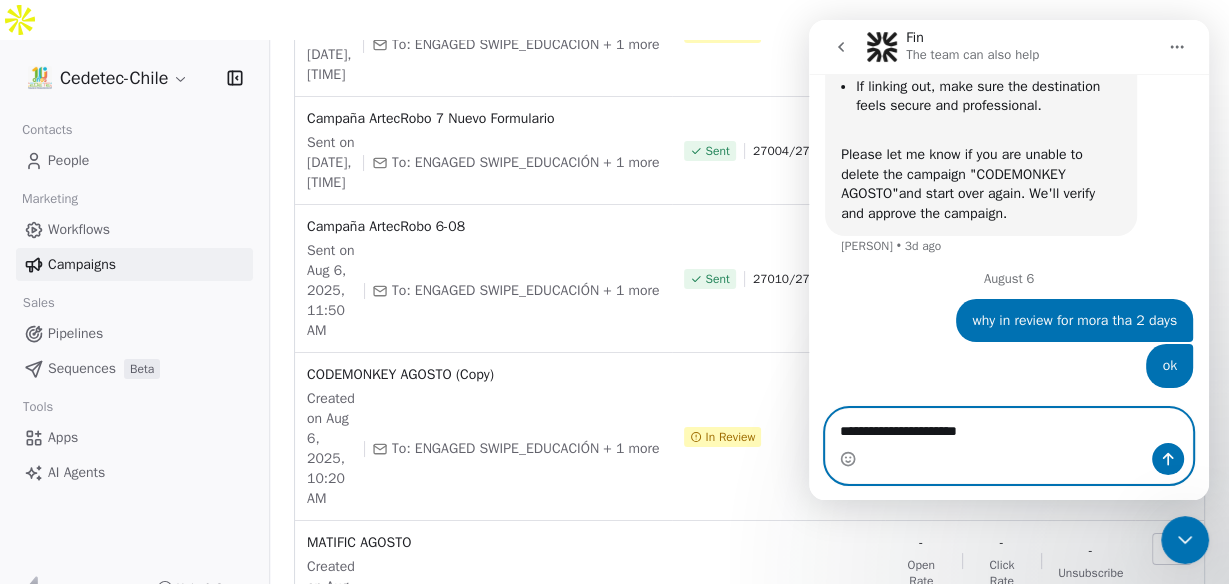 click on "**********" at bounding box center [1009, 426] 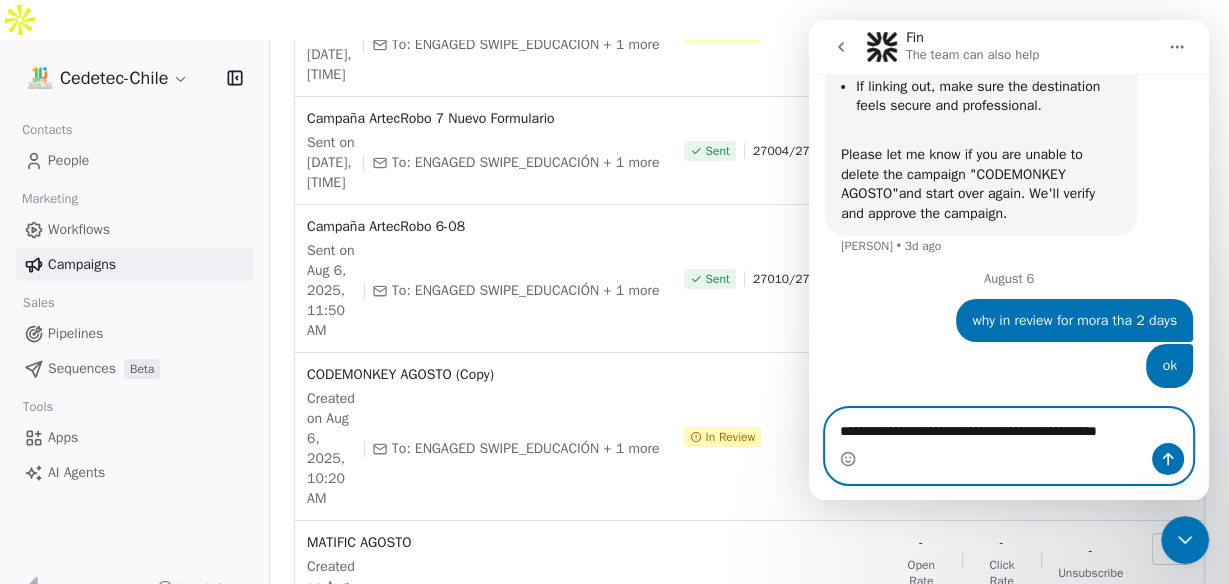 scroll, scrollTop: 1323, scrollLeft: 0, axis: vertical 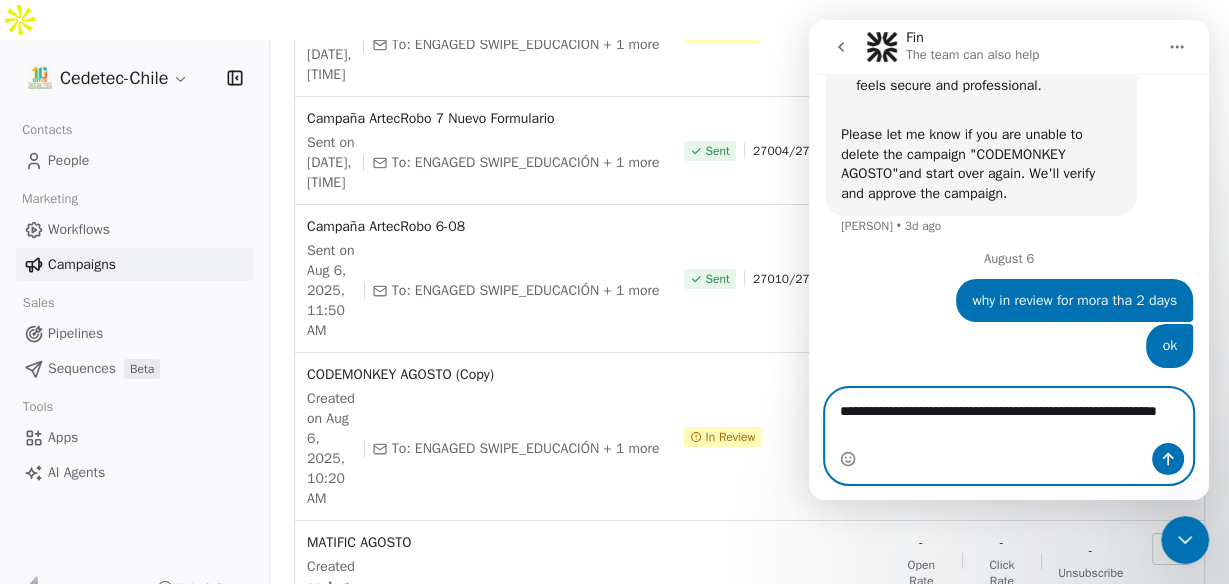 type on "**********" 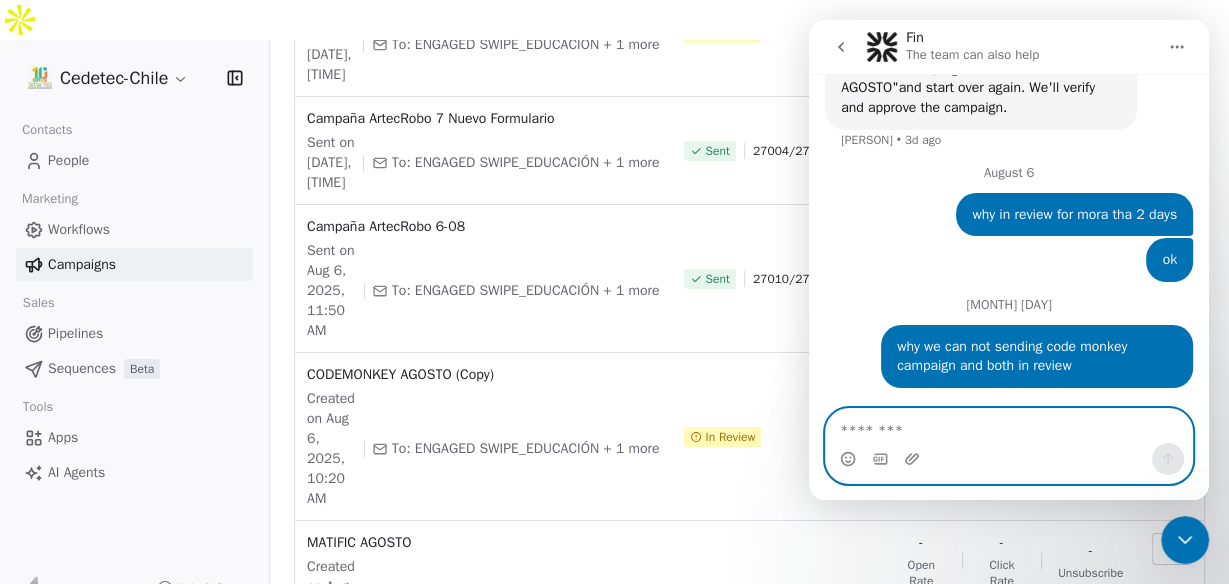 scroll, scrollTop: 1409, scrollLeft: 0, axis: vertical 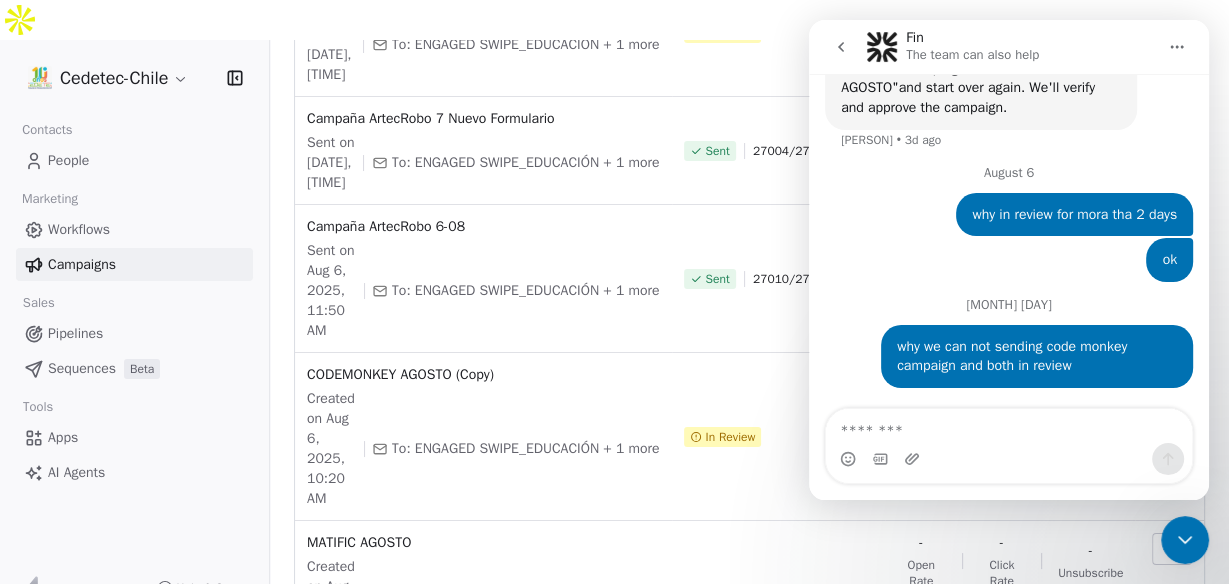 click on "In Review" at bounding box center (778, 437) 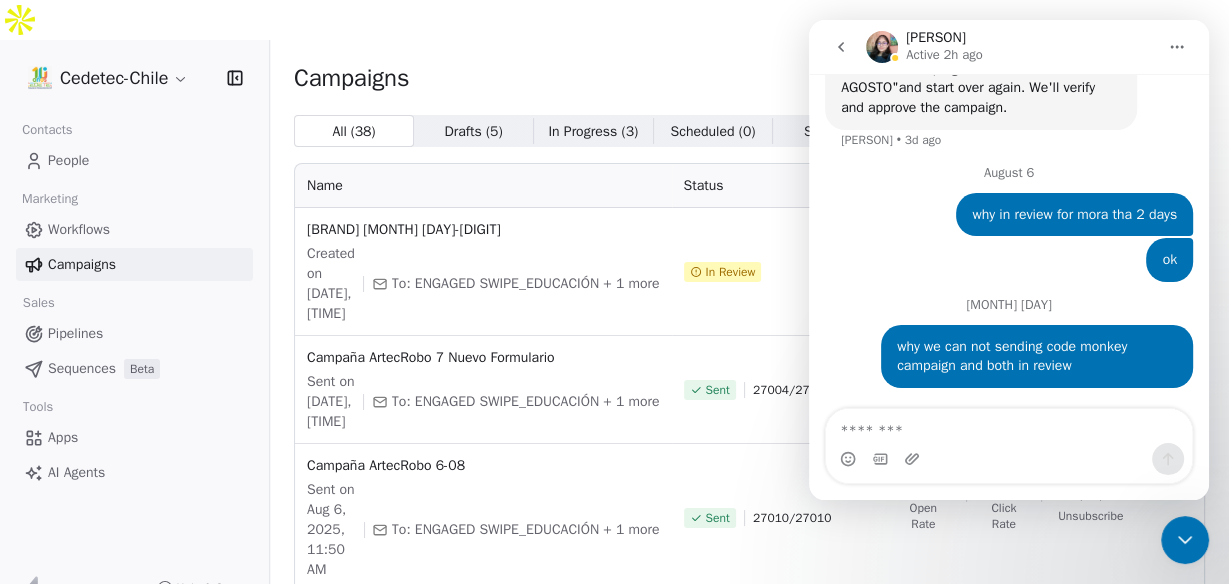 scroll, scrollTop: 0, scrollLeft: 0, axis: both 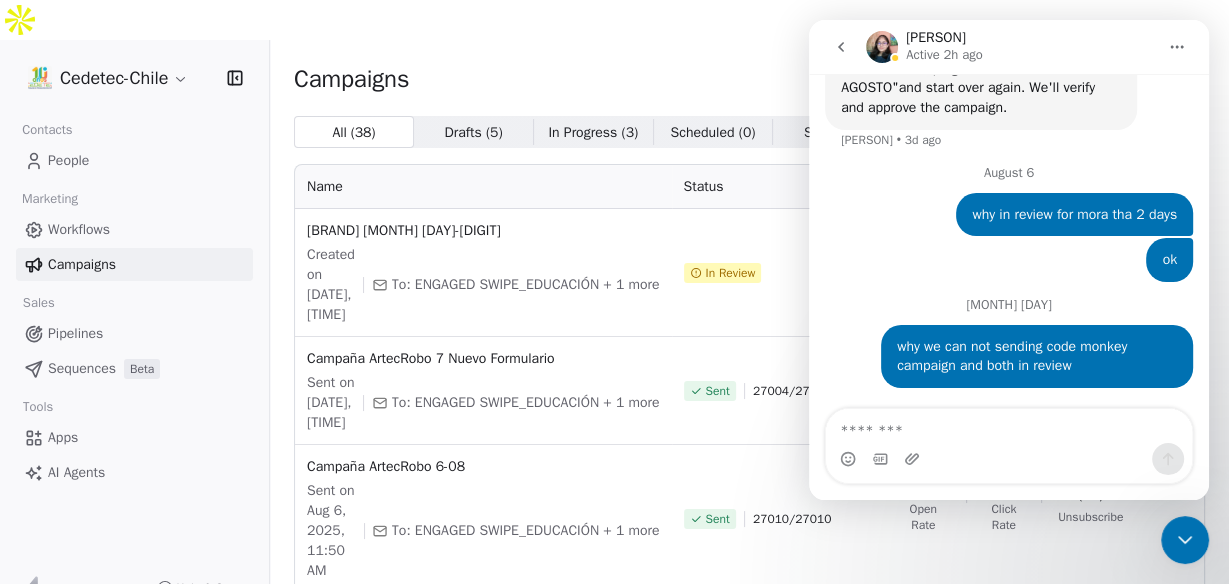 click 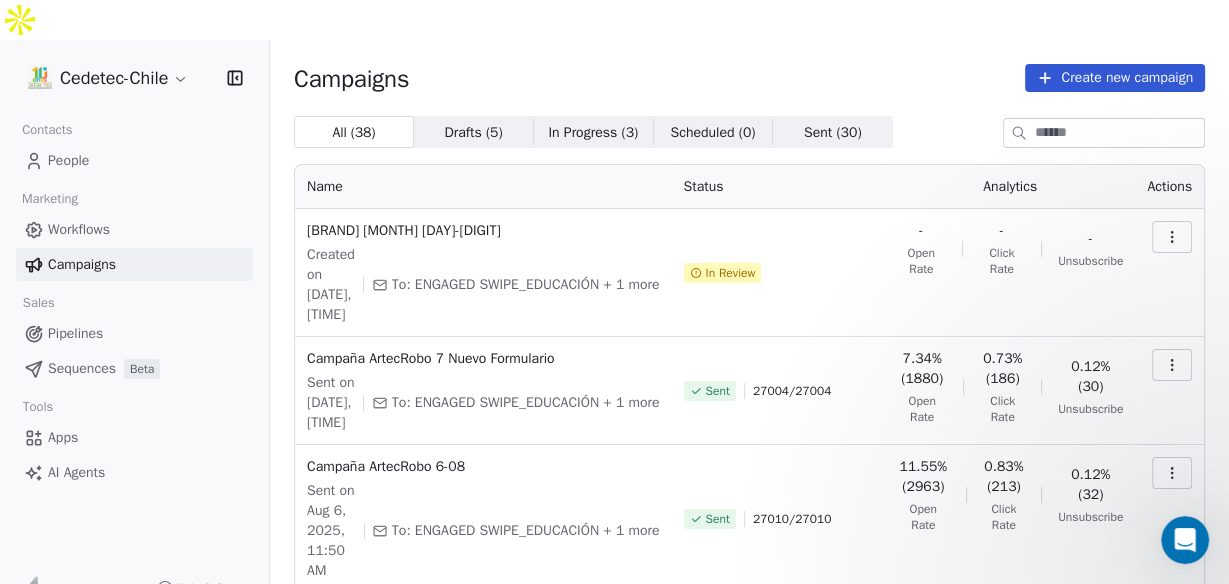 scroll, scrollTop: 0, scrollLeft: 0, axis: both 